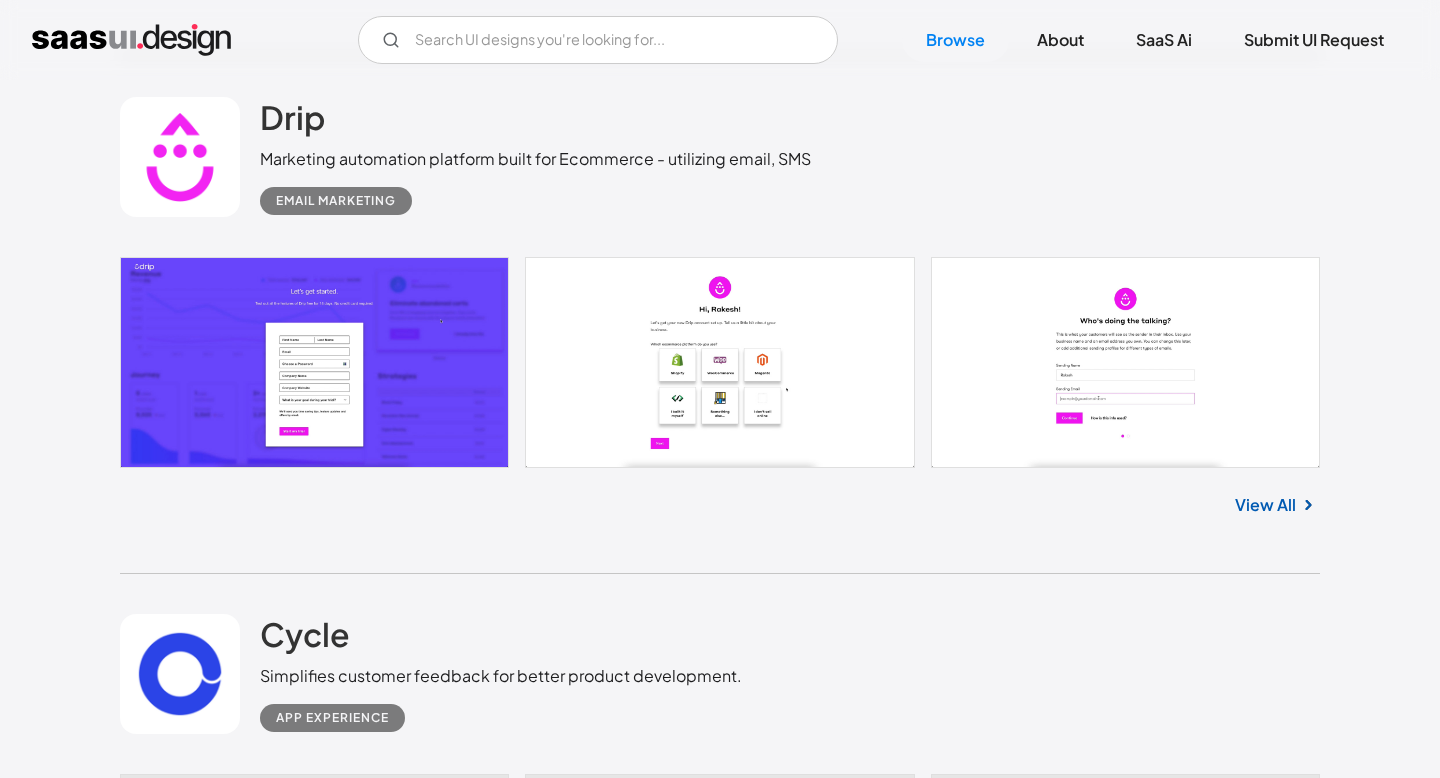 scroll, scrollTop: 2137, scrollLeft: 0, axis: vertical 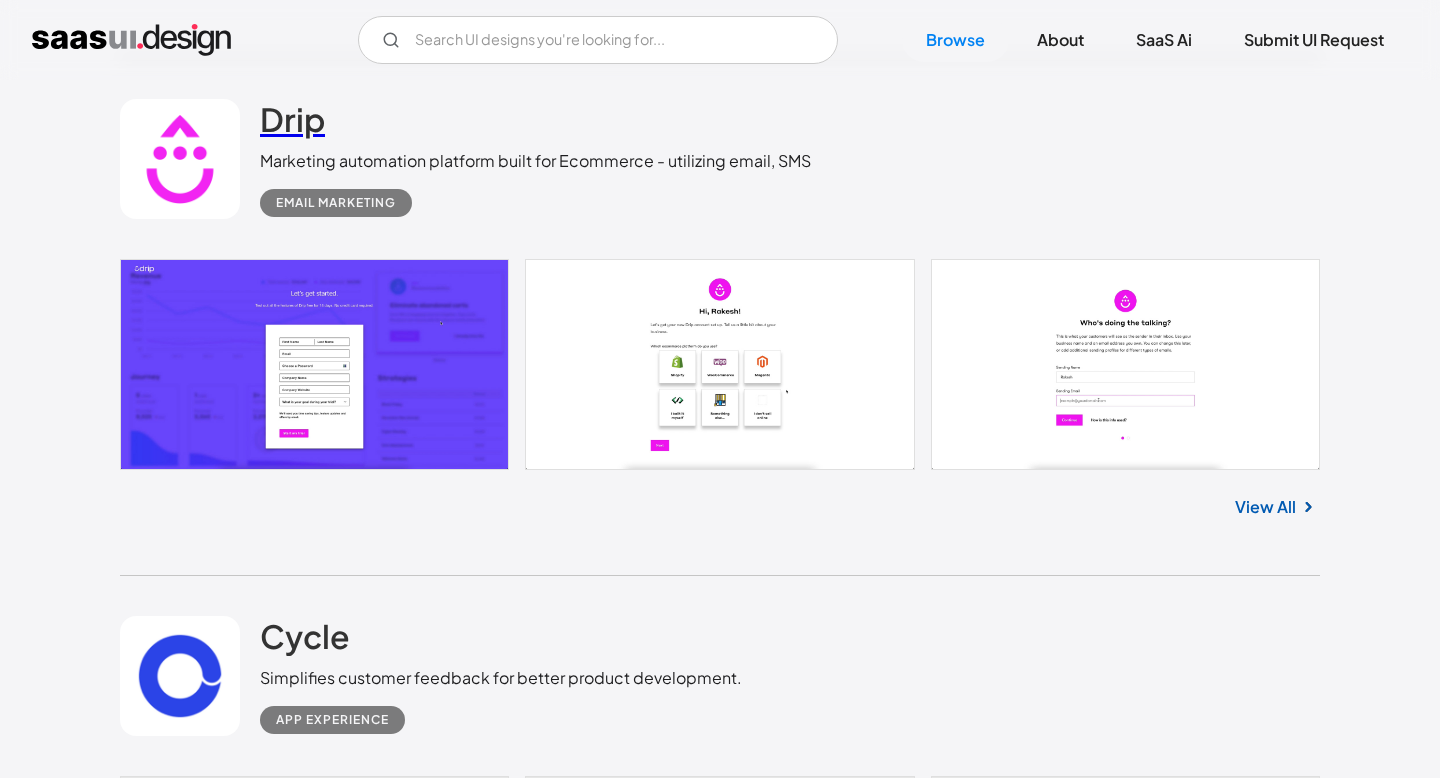 click on "Drip" at bounding box center [292, 119] 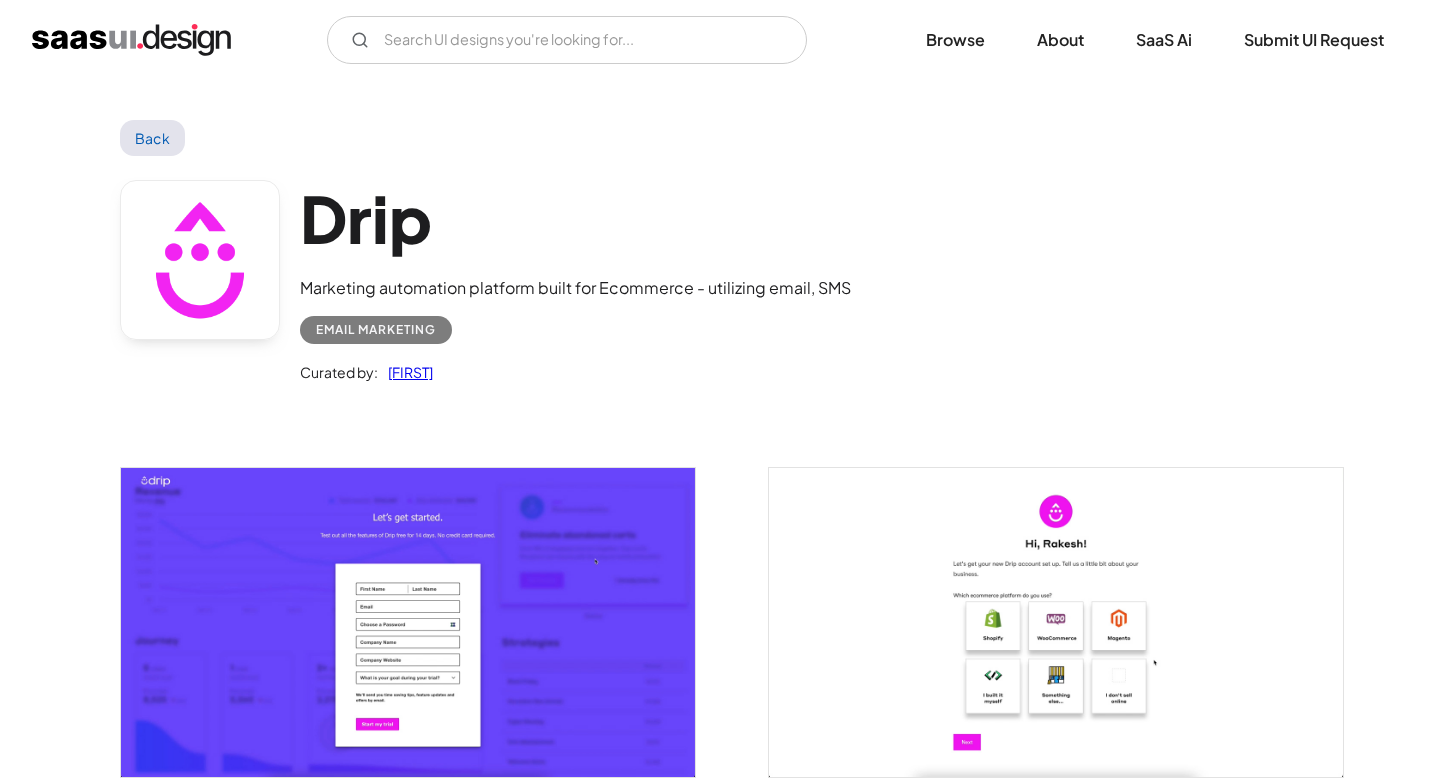 scroll, scrollTop: 0, scrollLeft: 0, axis: both 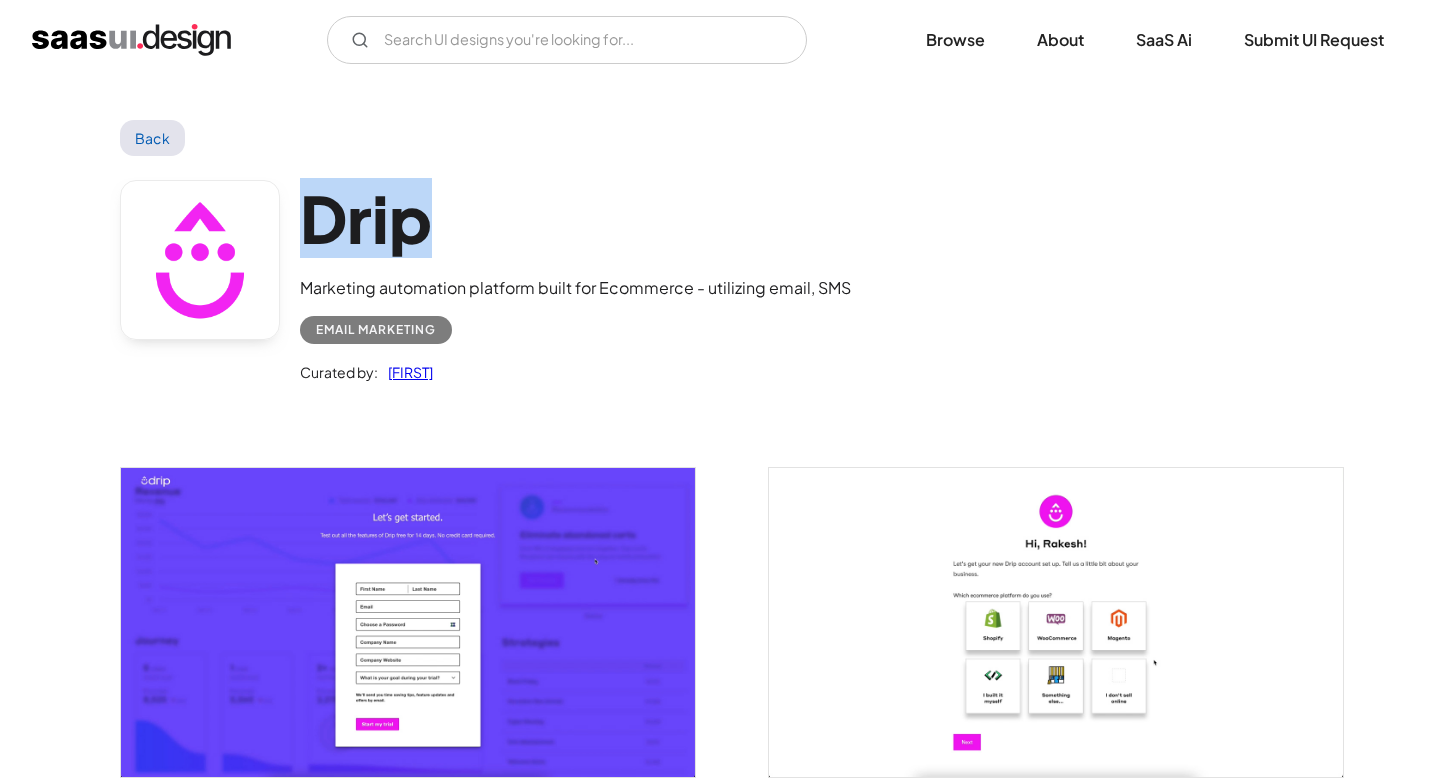 click on "Drip" at bounding box center [575, 218] 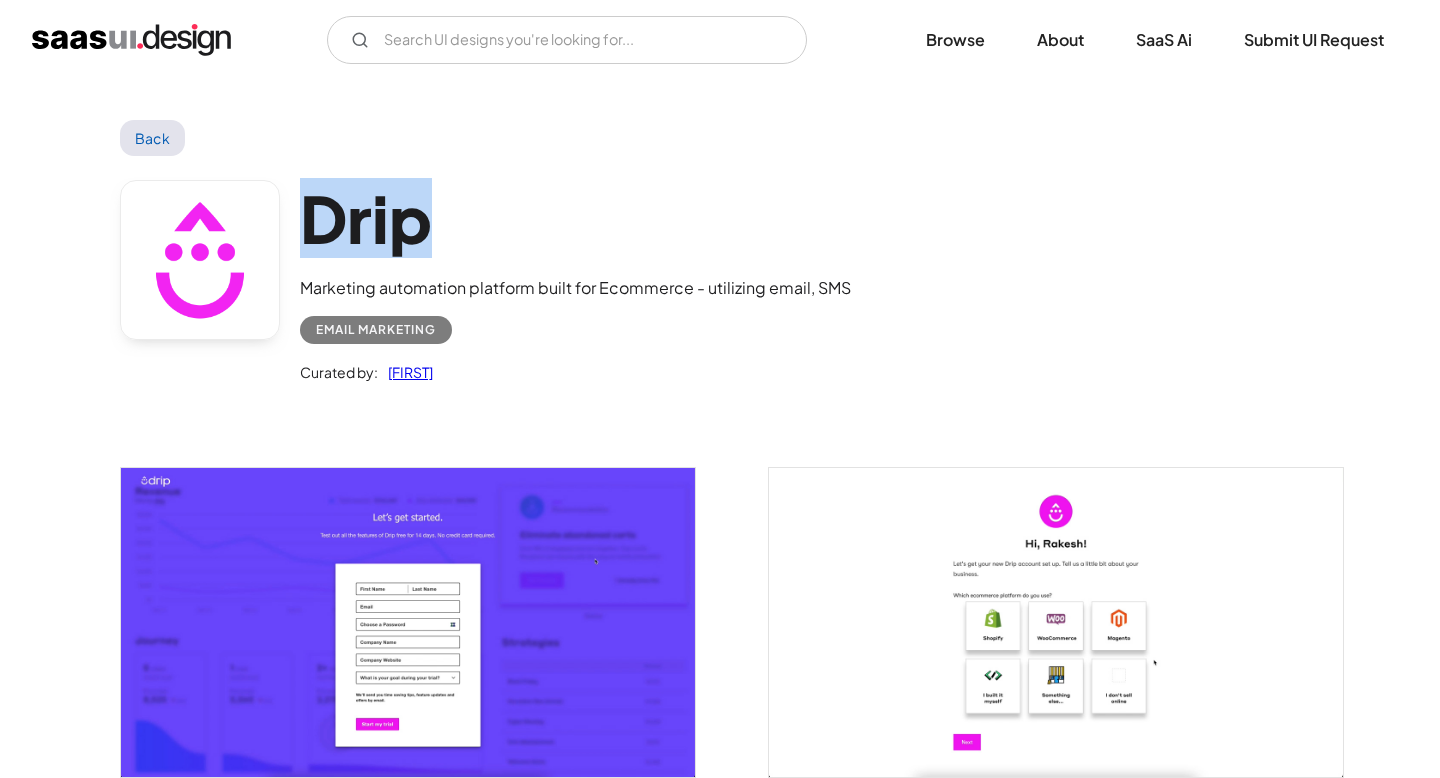 copy on "Drip" 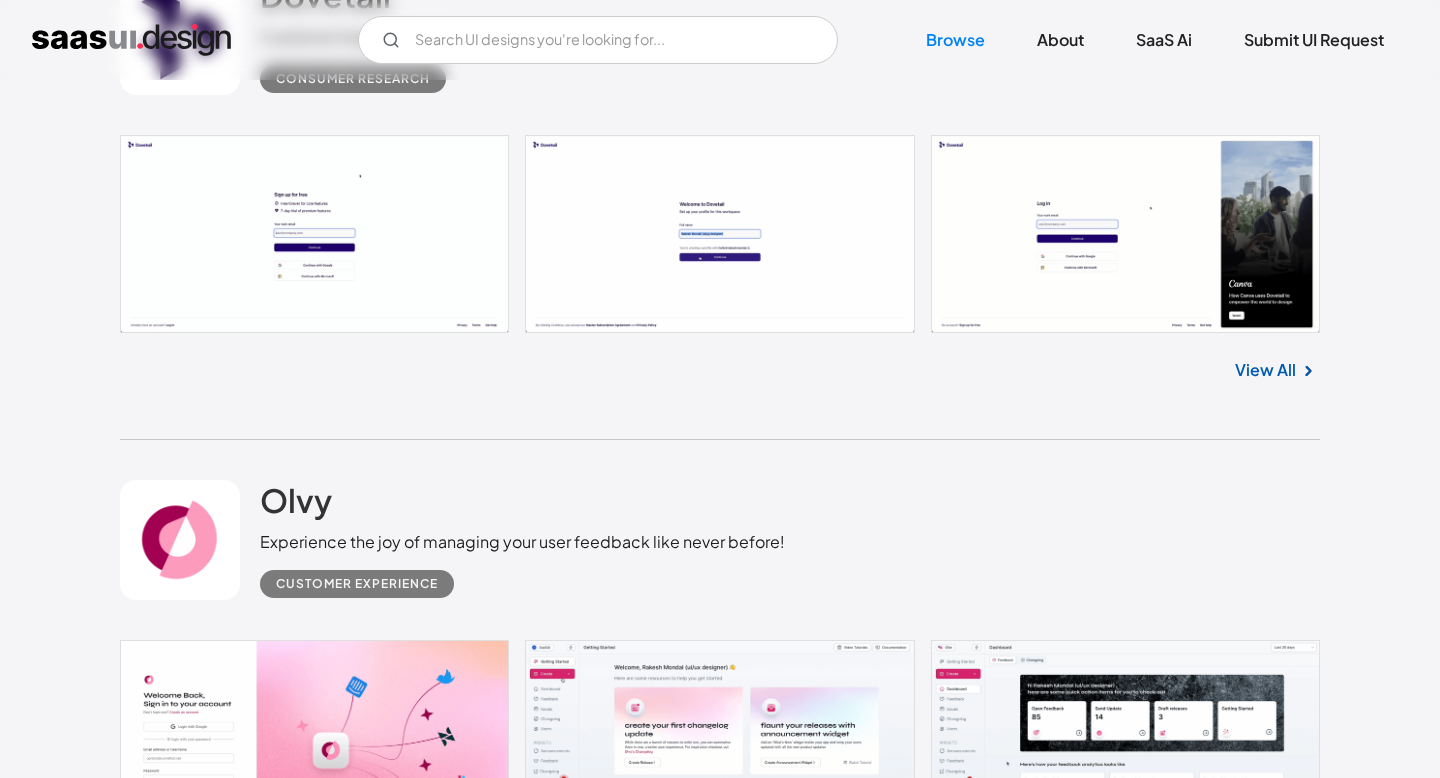 scroll, scrollTop: 3879, scrollLeft: 0, axis: vertical 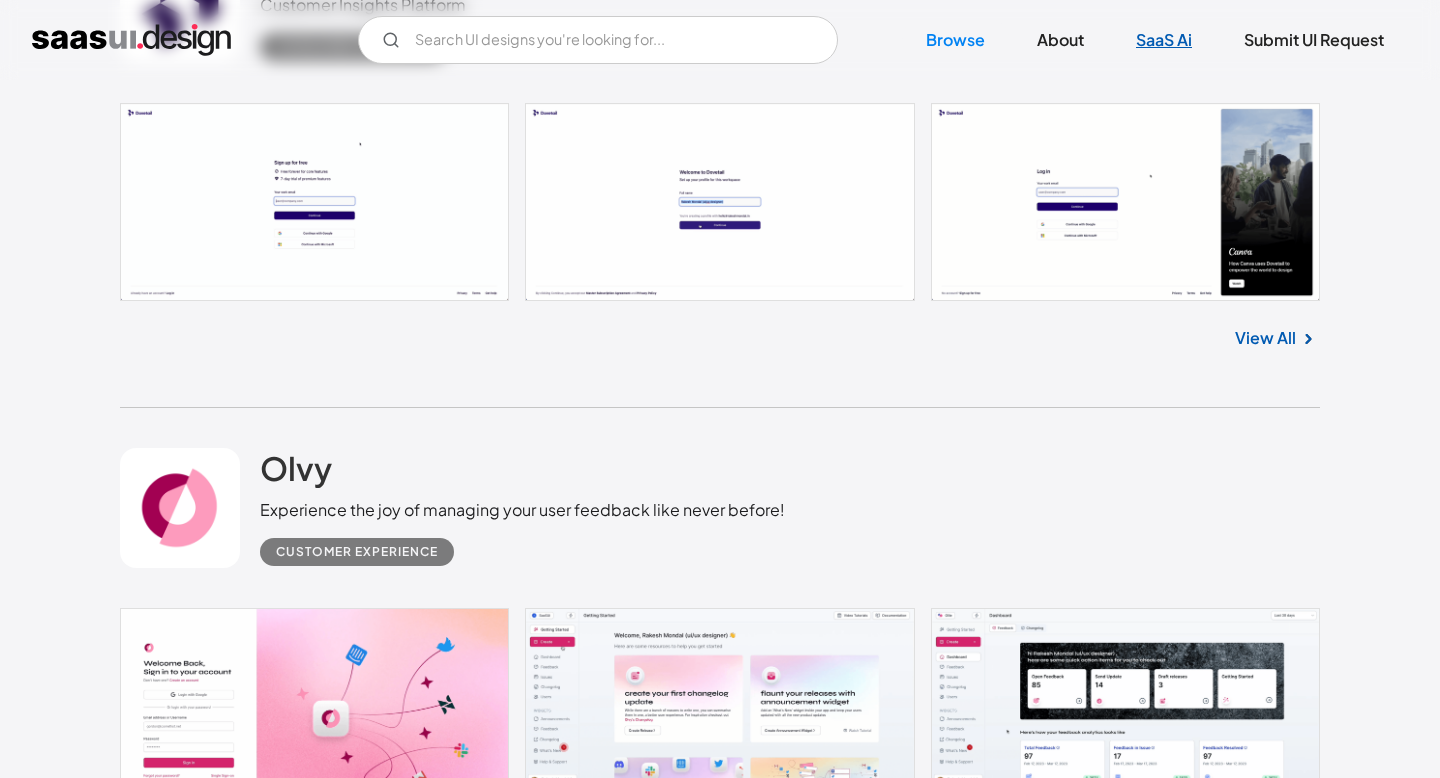 click on "SaaS Ai" at bounding box center (1164, 40) 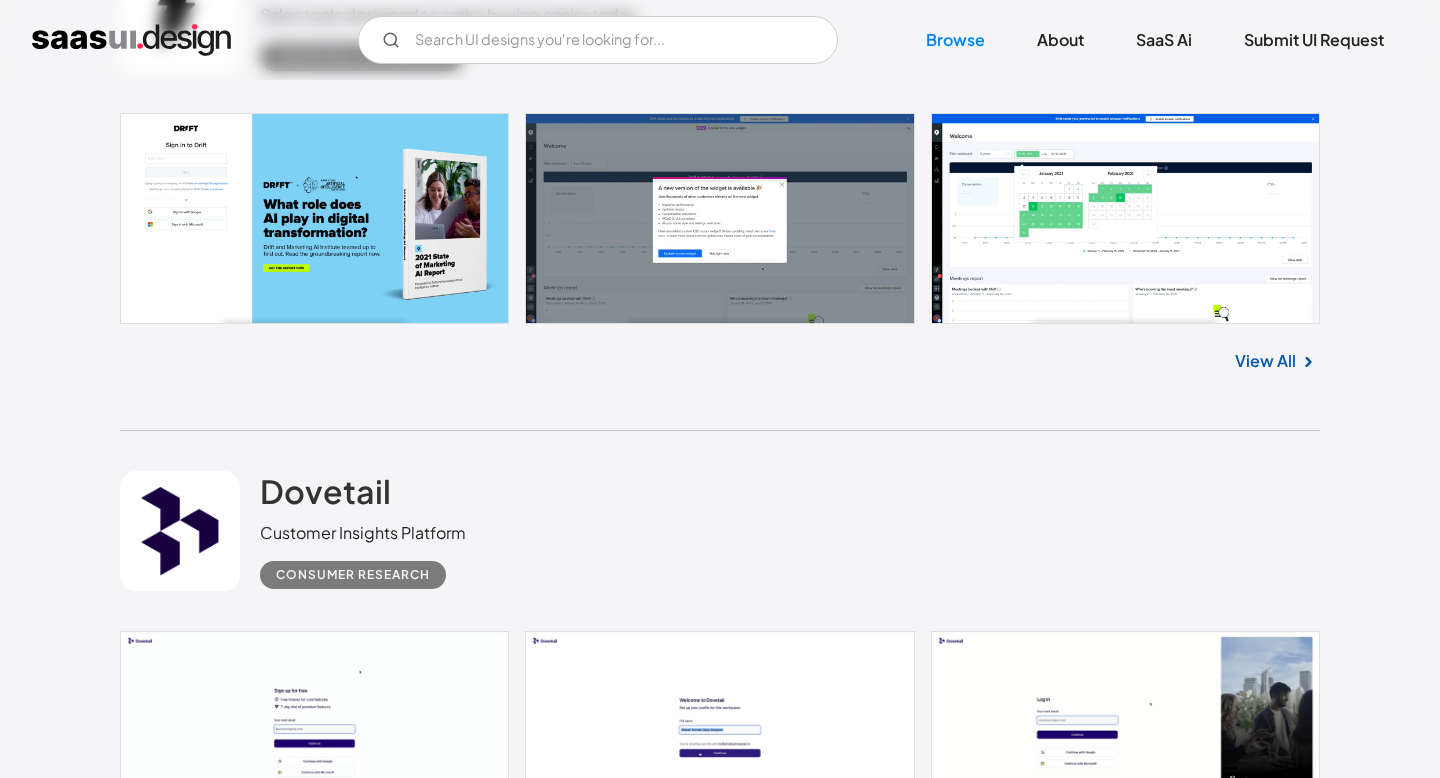 scroll, scrollTop: 3496, scrollLeft: 0, axis: vertical 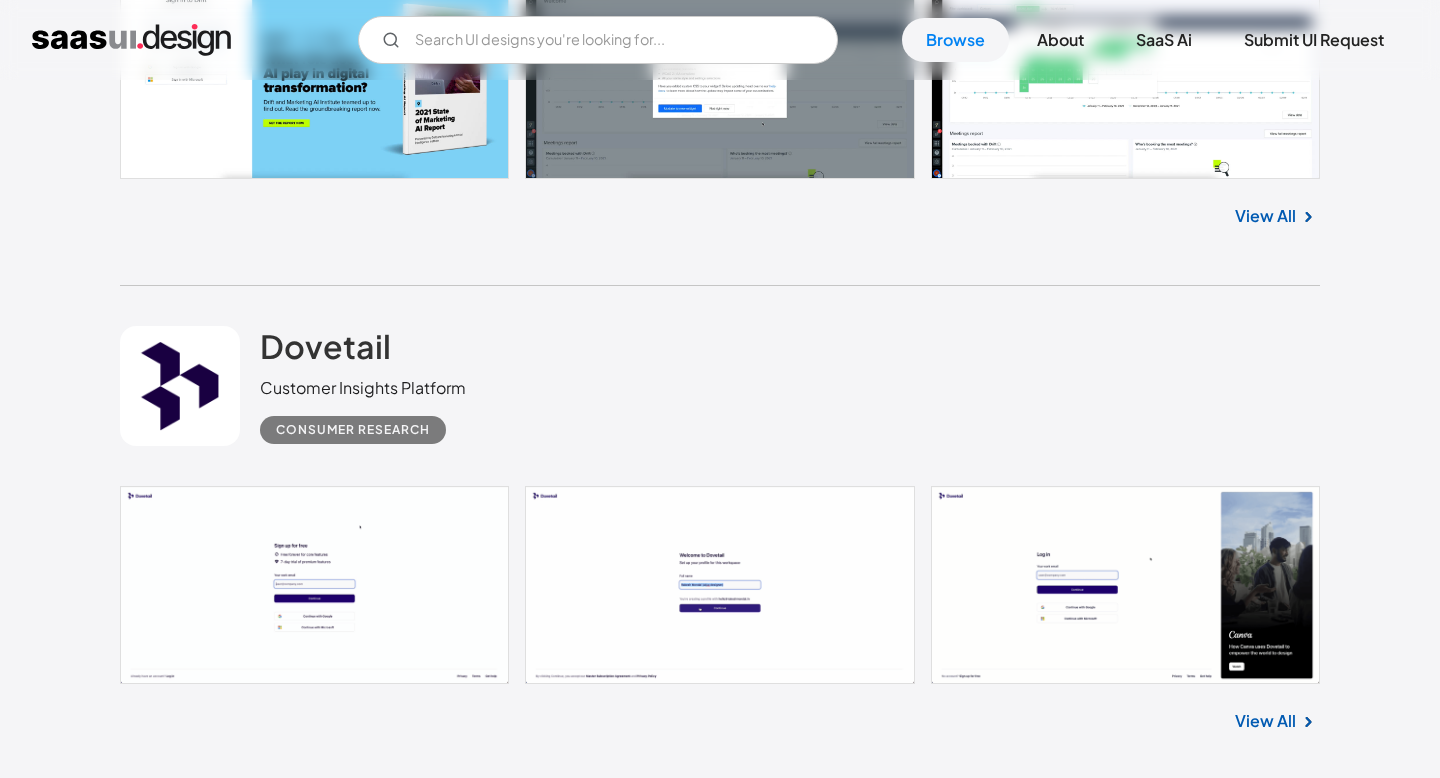 click at bounding box center [180, 386] 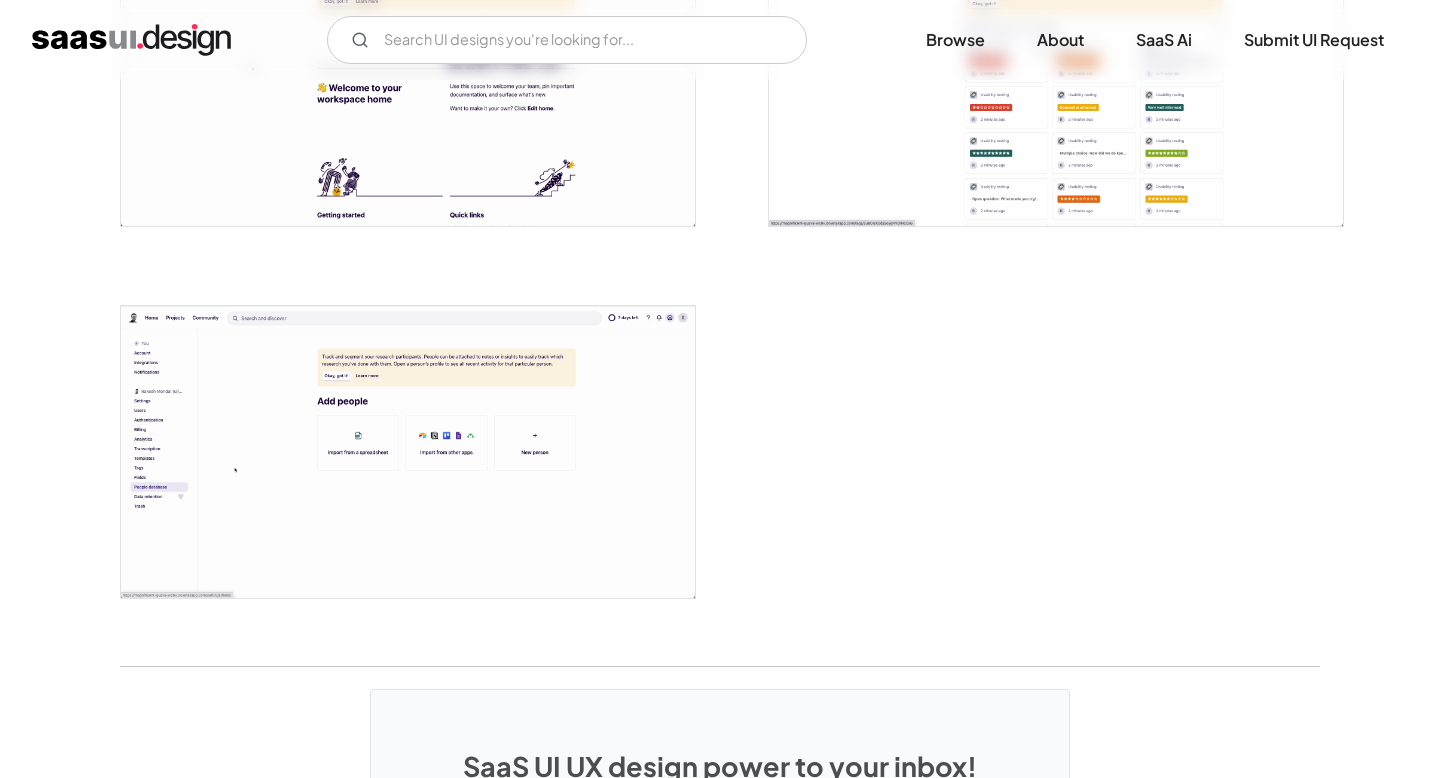scroll, scrollTop: 4735, scrollLeft: 0, axis: vertical 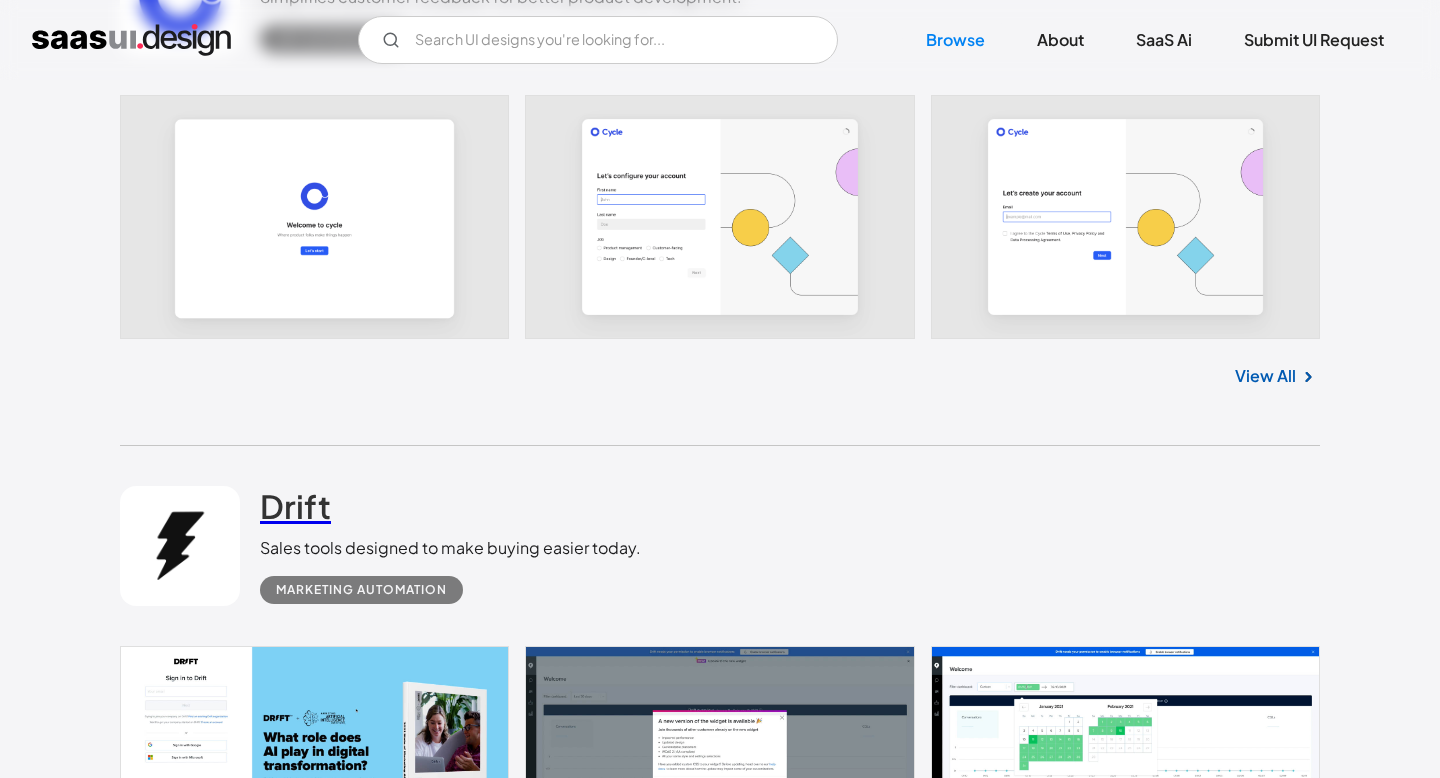 click on "Drift" at bounding box center [295, 506] 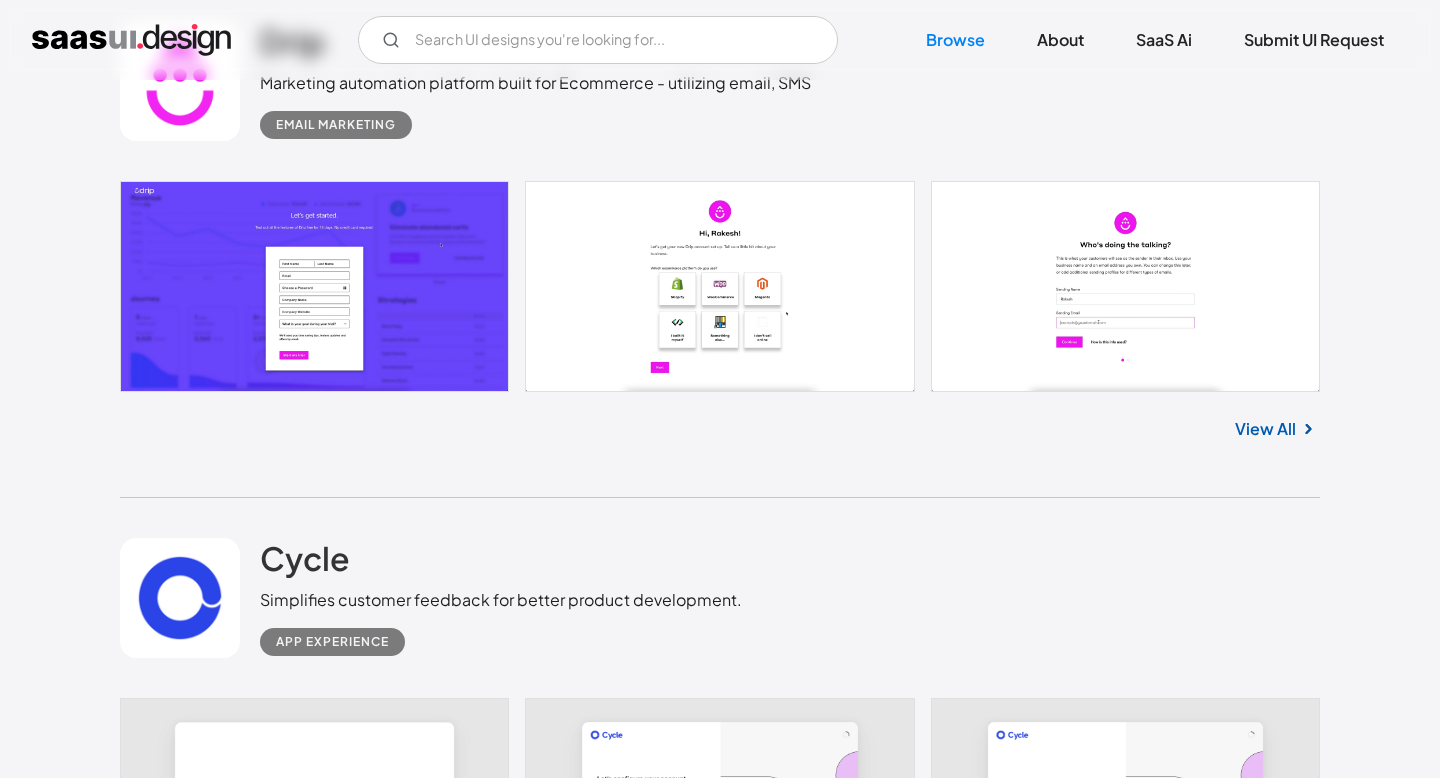 scroll, scrollTop: 2206, scrollLeft: 0, axis: vertical 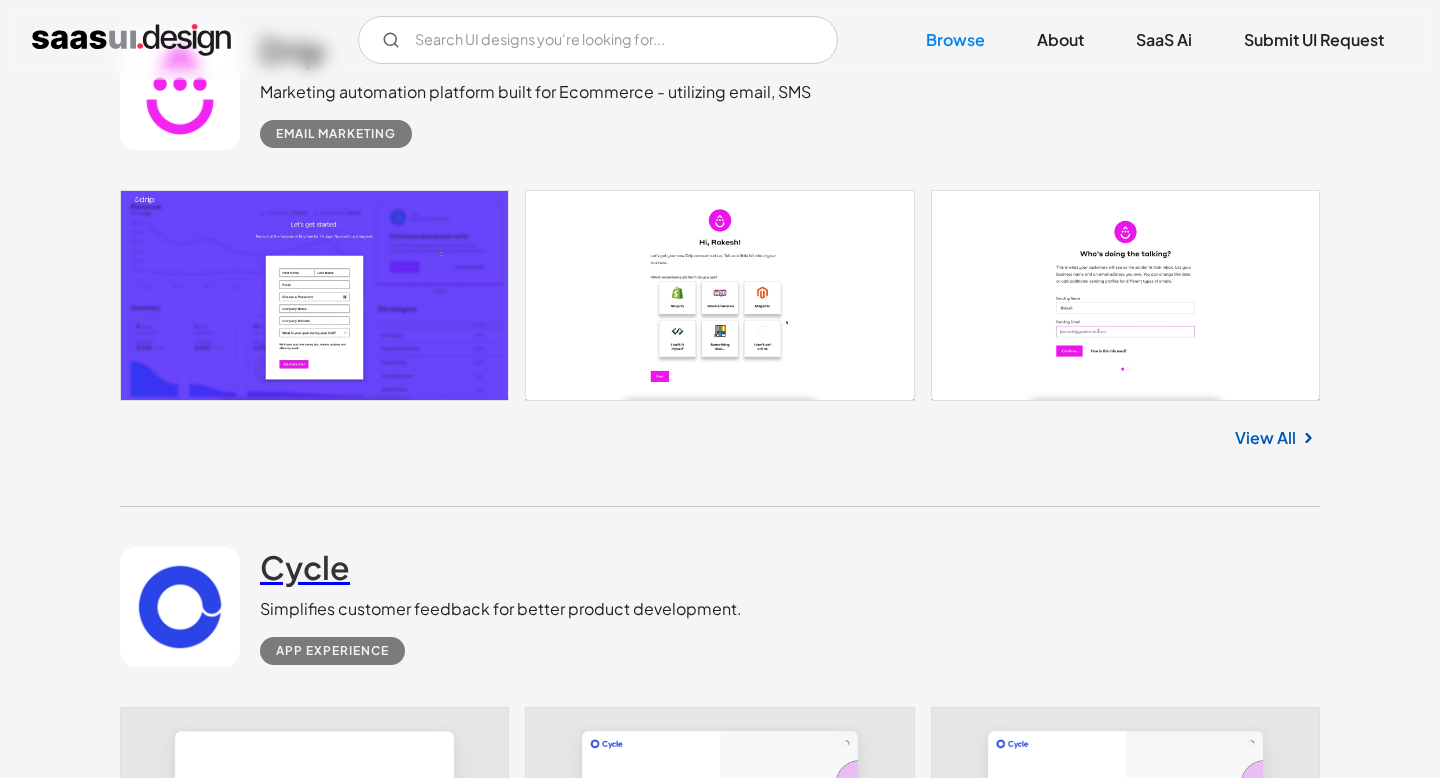 click on "Cycle" at bounding box center (305, 567) 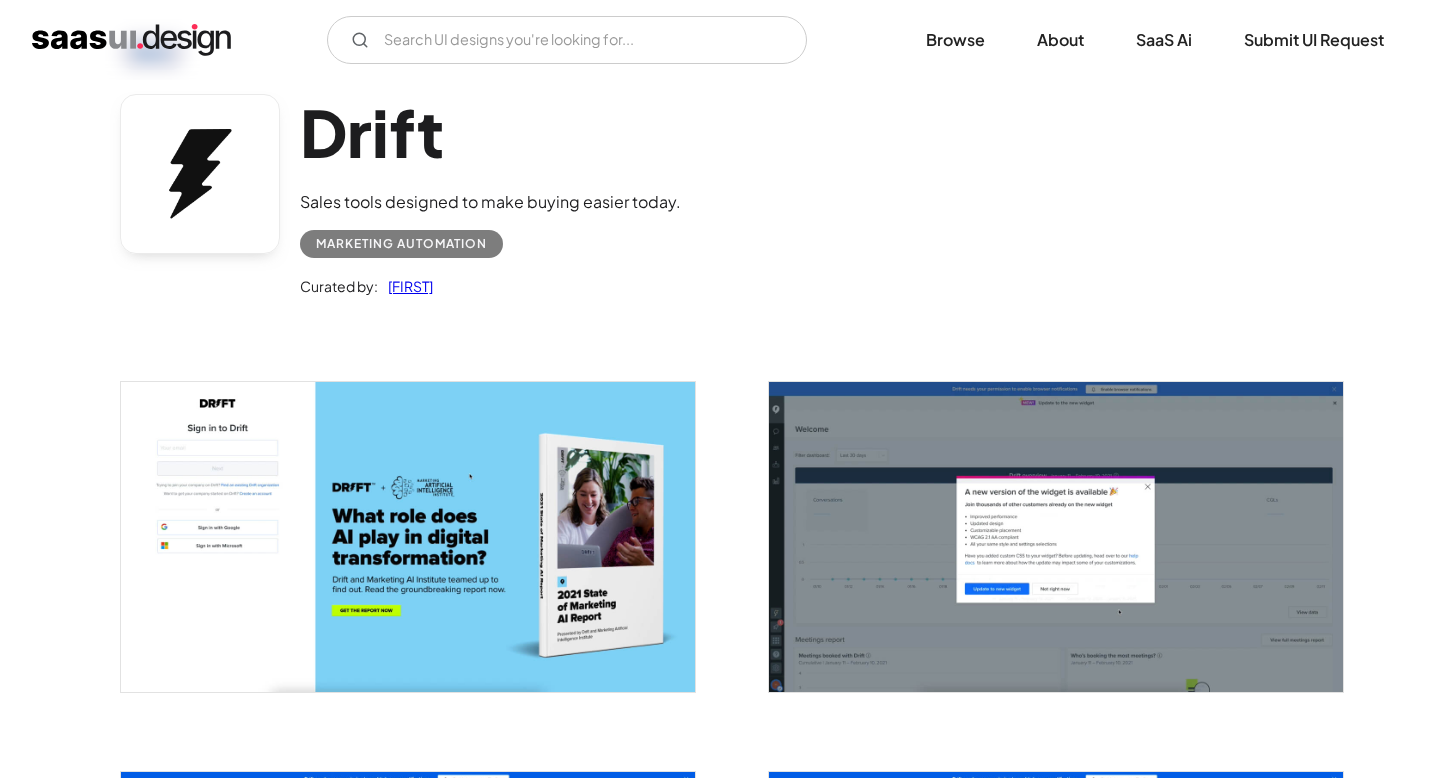 scroll, scrollTop: 0, scrollLeft: 0, axis: both 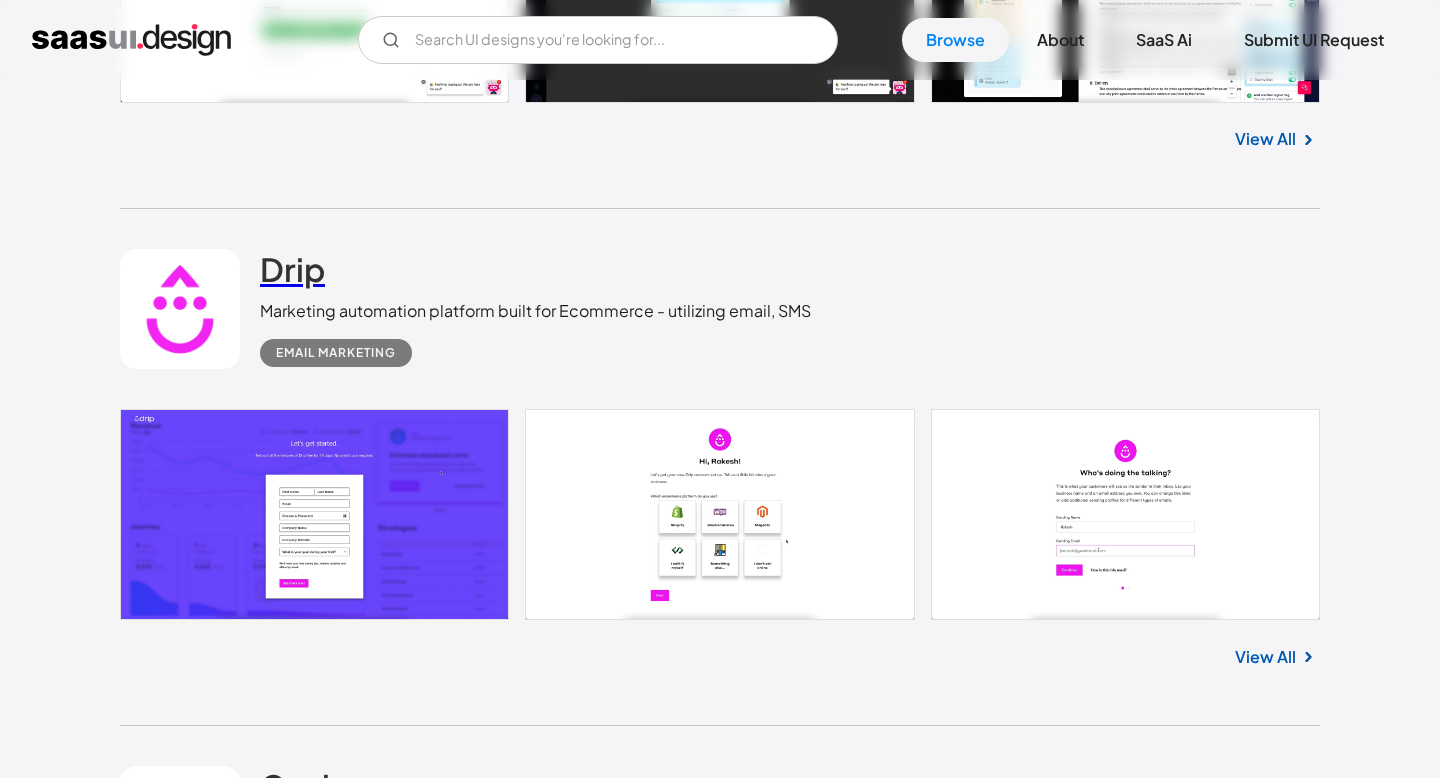 click on "Drip" at bounding box center (292, 269) 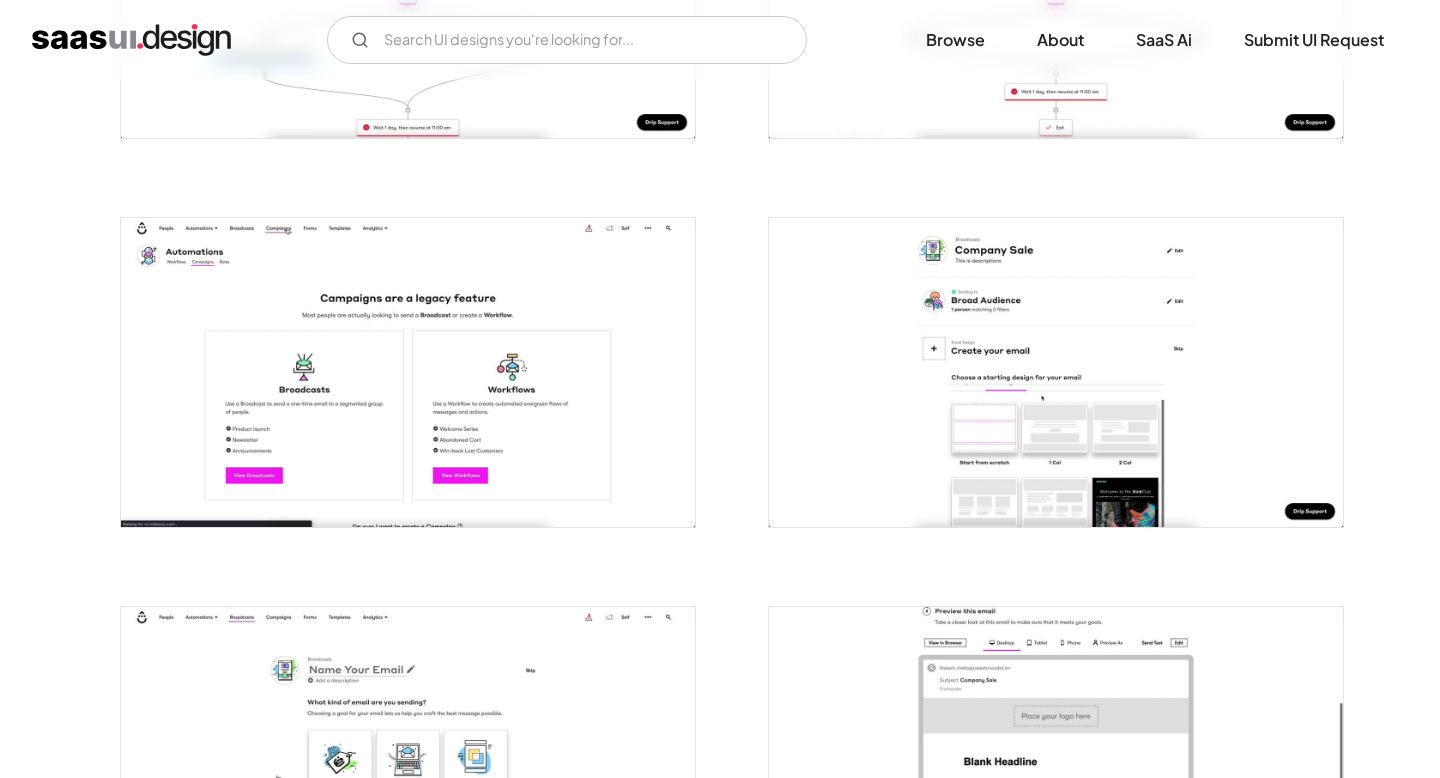 scroll, scrollTop: 3698, scrollLeft: 0, axis: vertical 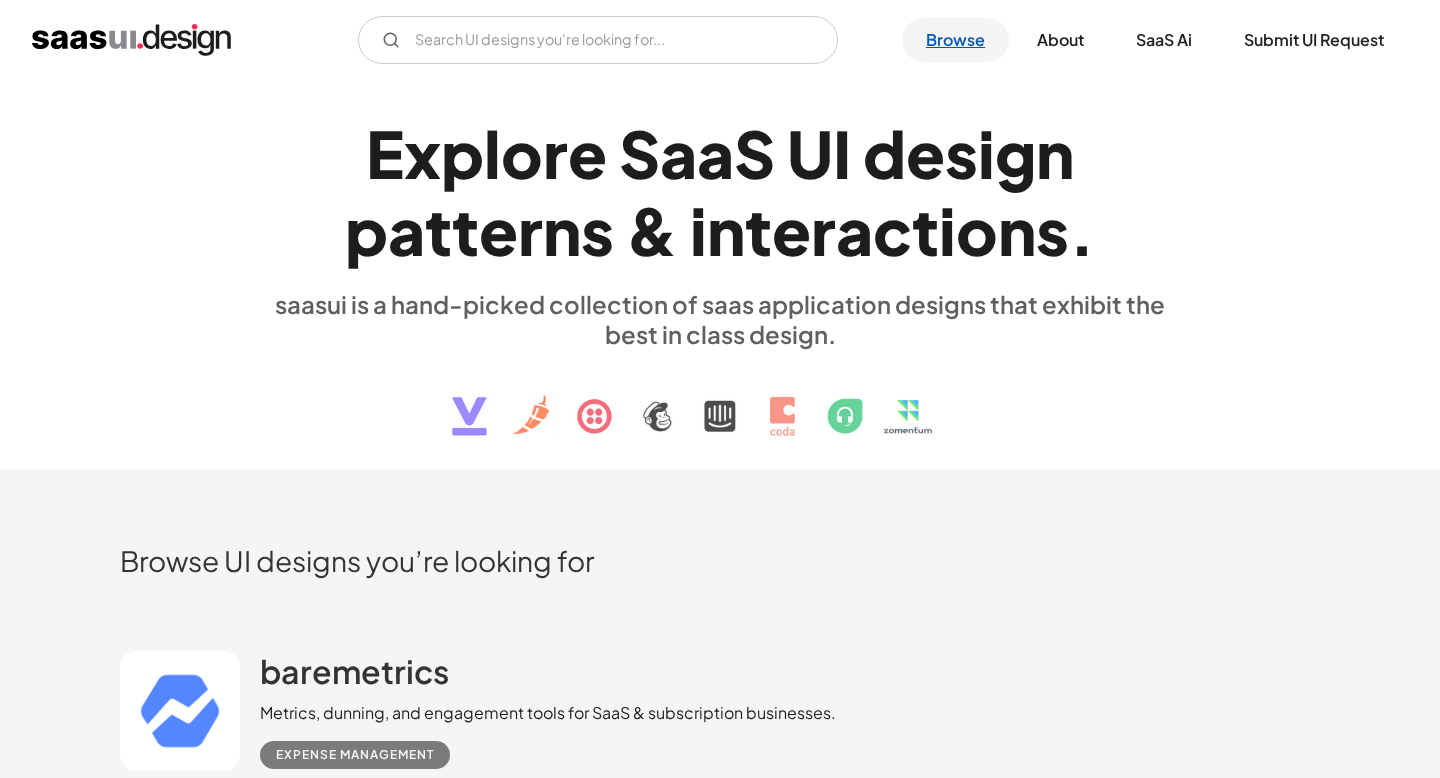 click on "Browse" at bounding box center (955, 40) 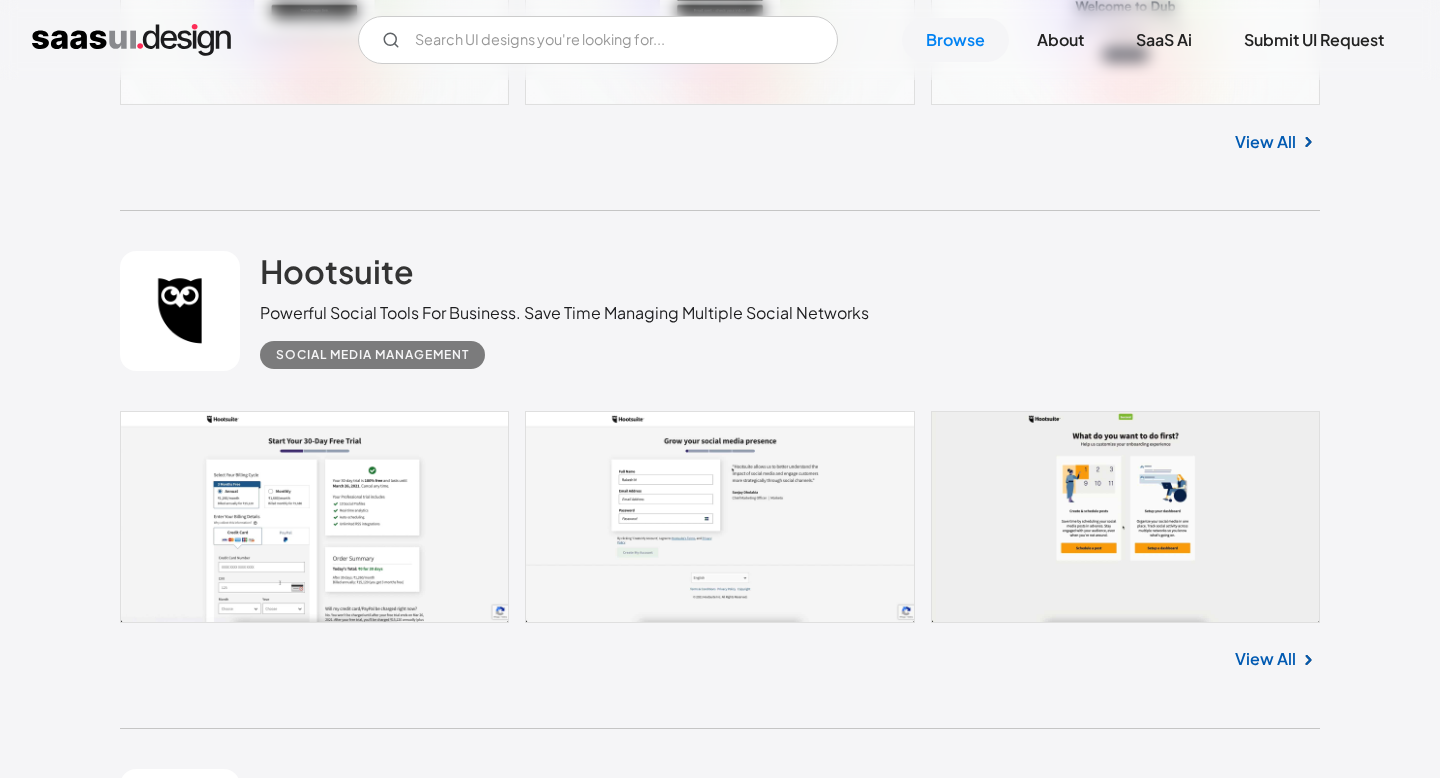 scroll, scrollTop: 9931, scrollLeft: 0, axis: vertical 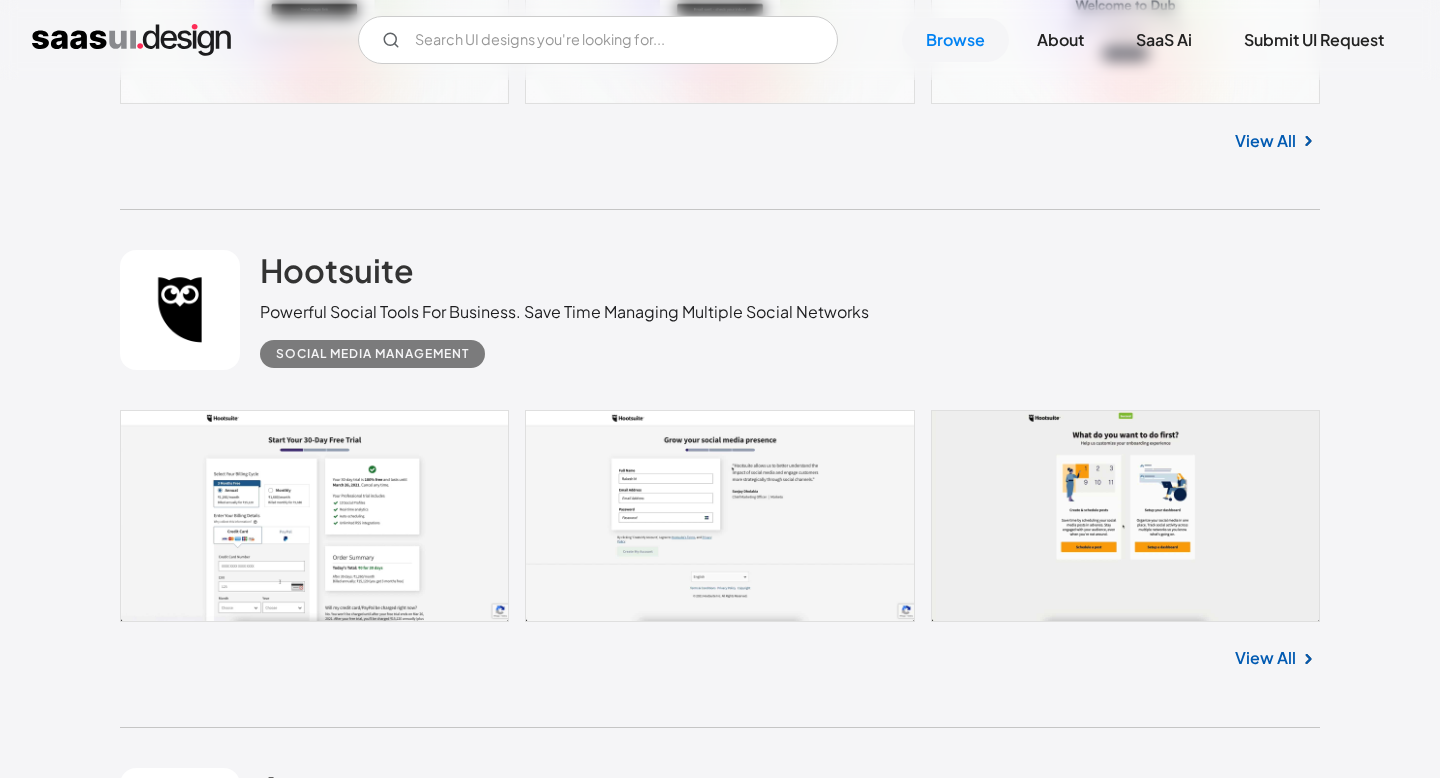 click on "View All" at bounding box center [1265, 658] 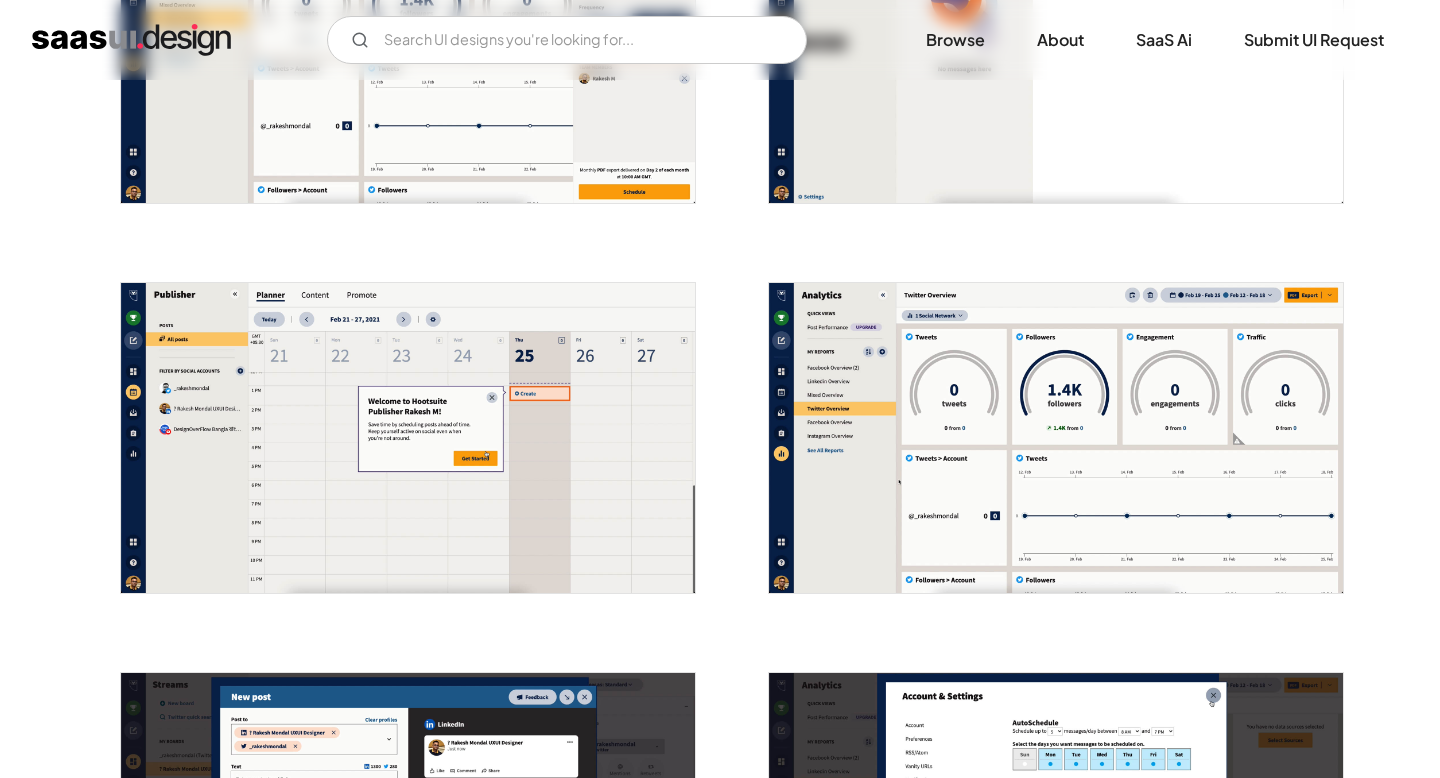 scroll, scrollTop: 2870, scrollLeft: 0, axis: vertical 